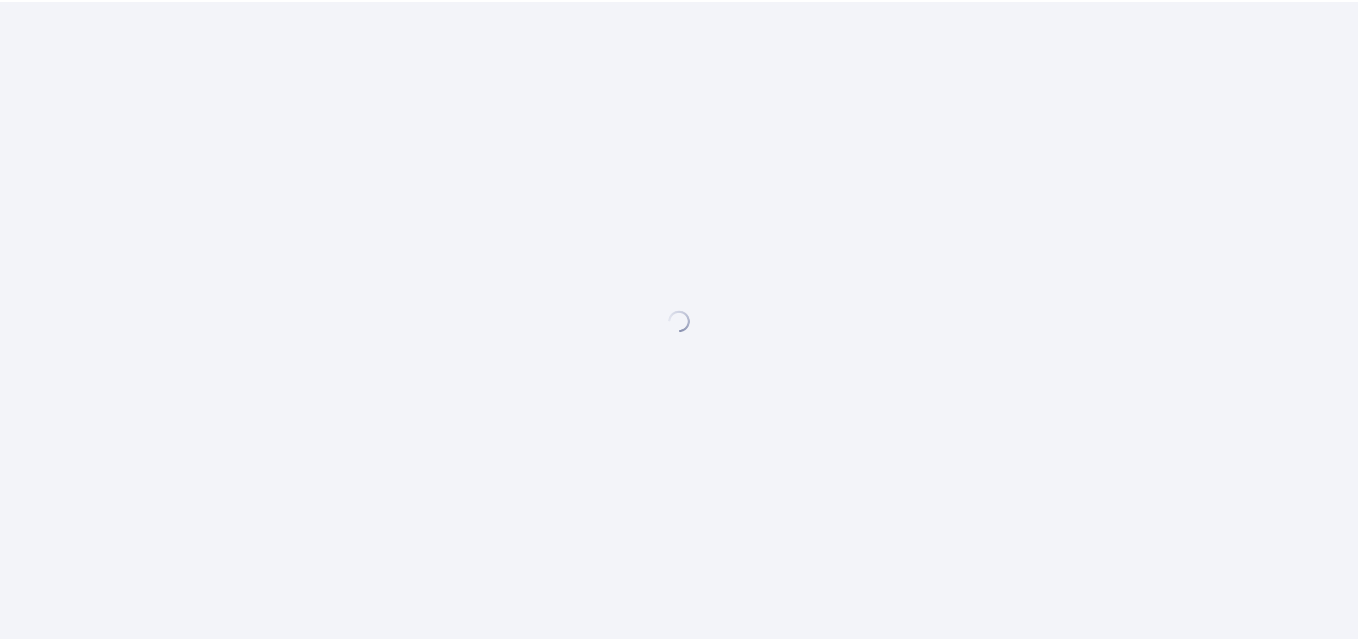scroll, scrollTop: 0, scrollLeft: 0, axis: both 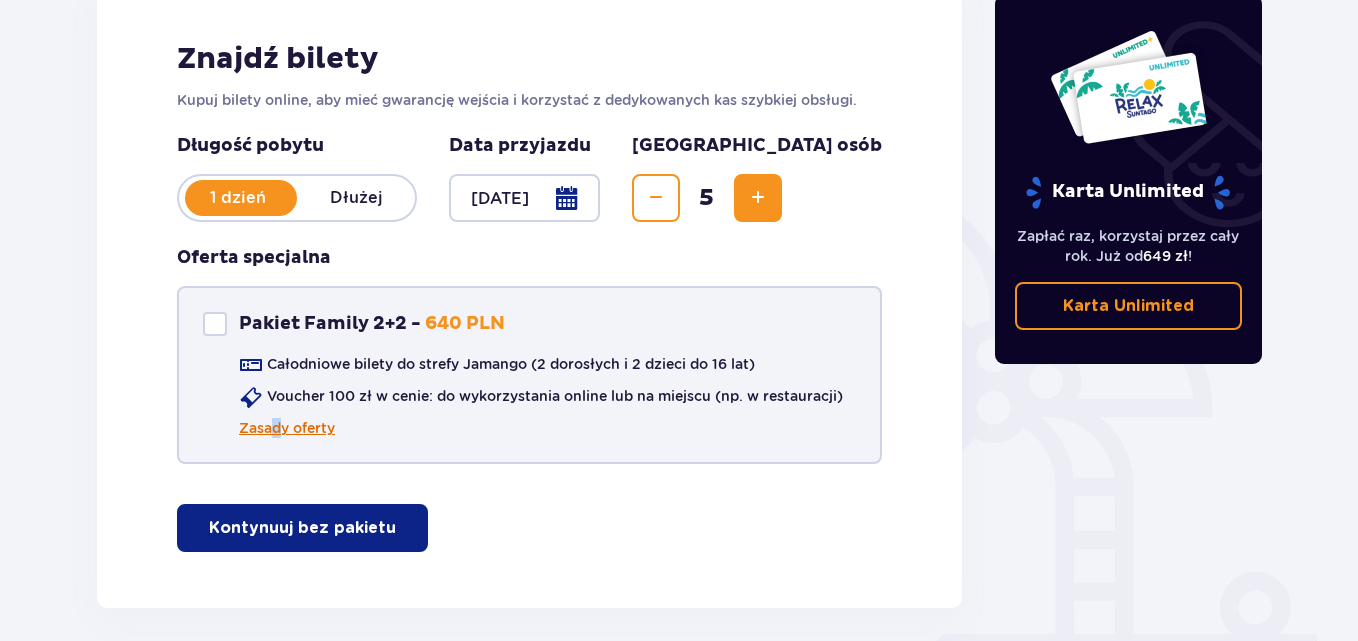 drag, startPoint x: 273, startPoint y: 440, endPoint x: 281, endPoint y: 425, distance: 17 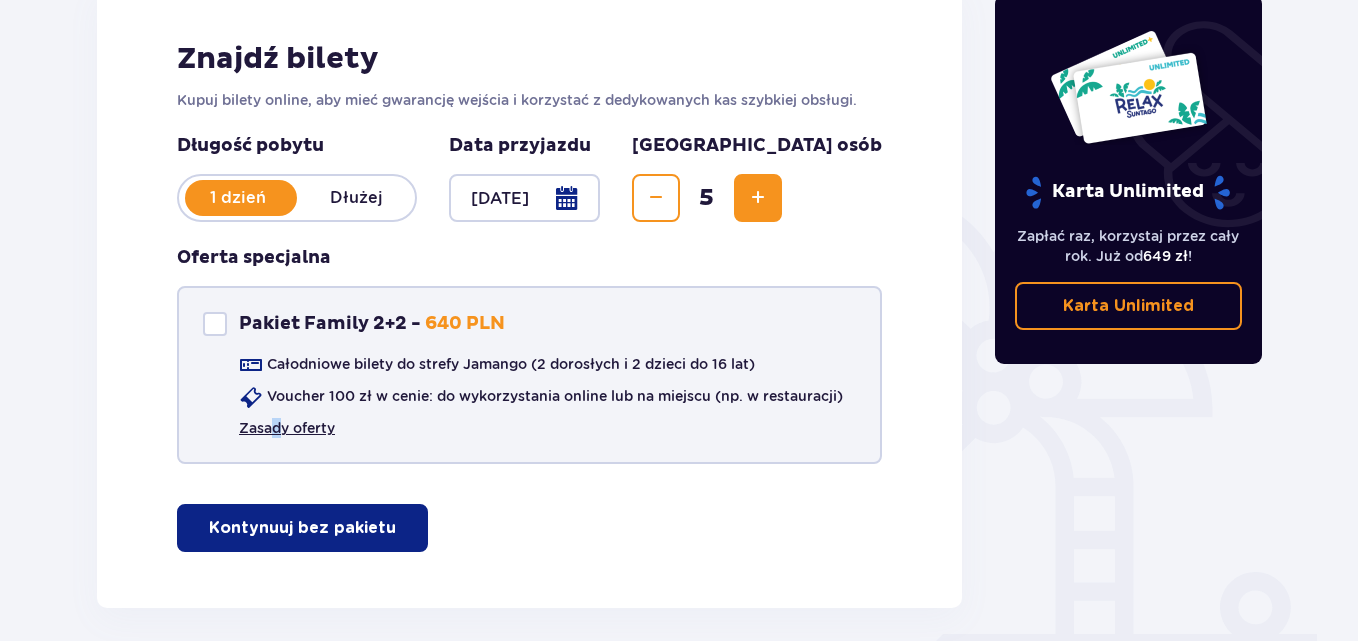 click on "Zasady oferty" at bounding box center [287, 428] 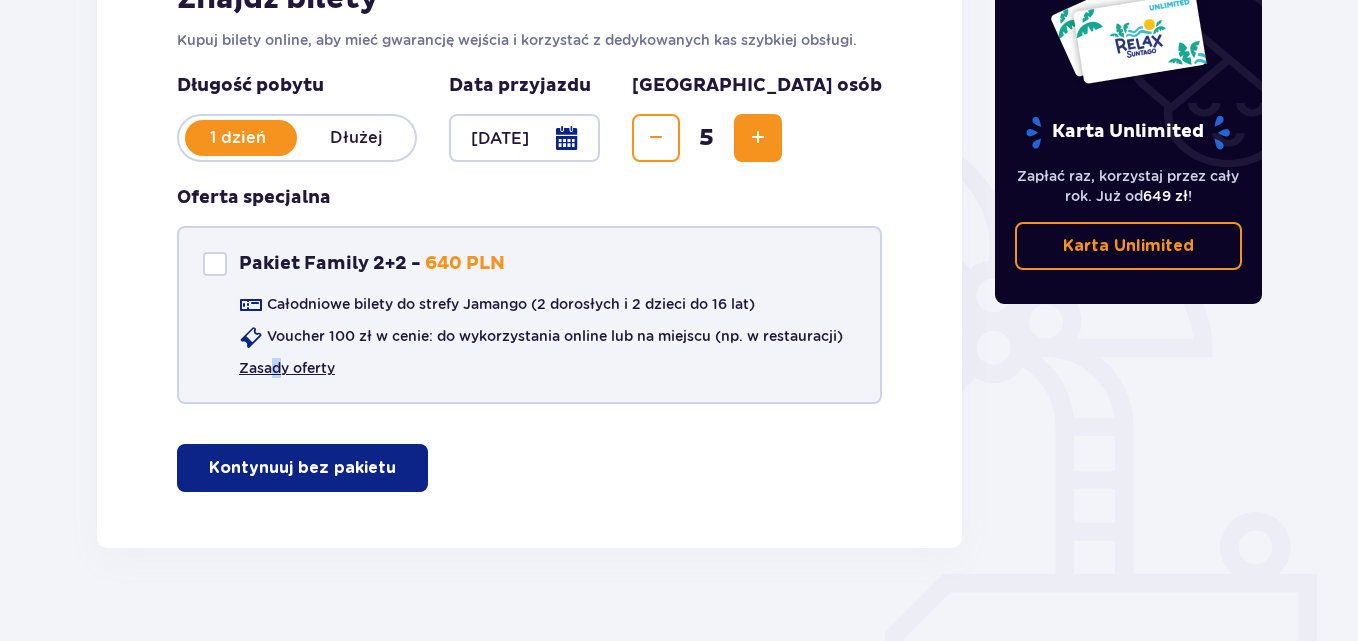 scroll, scrollTop: 363, scrollLeft: 0, axis: vertical 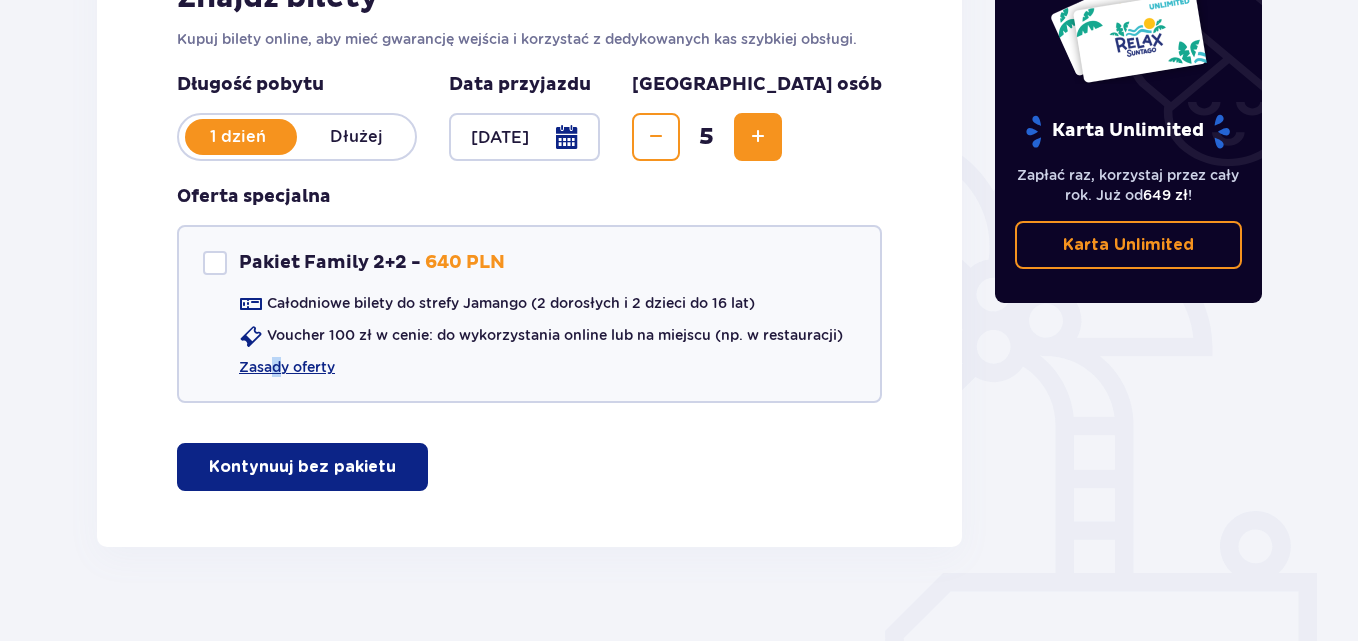 click on "Kontynuuj bez pakietu" at bounding box center [302, 467] 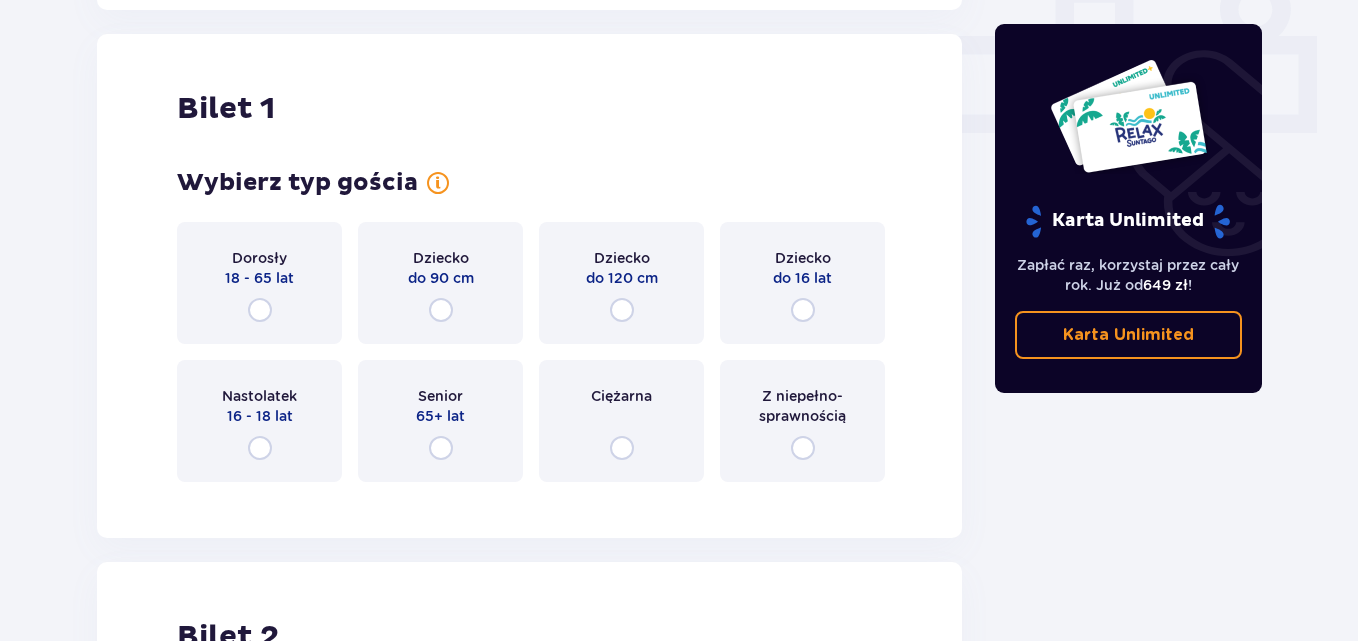 scroll, scrollTop: 910, scrollLeft: 0, axis: vertical 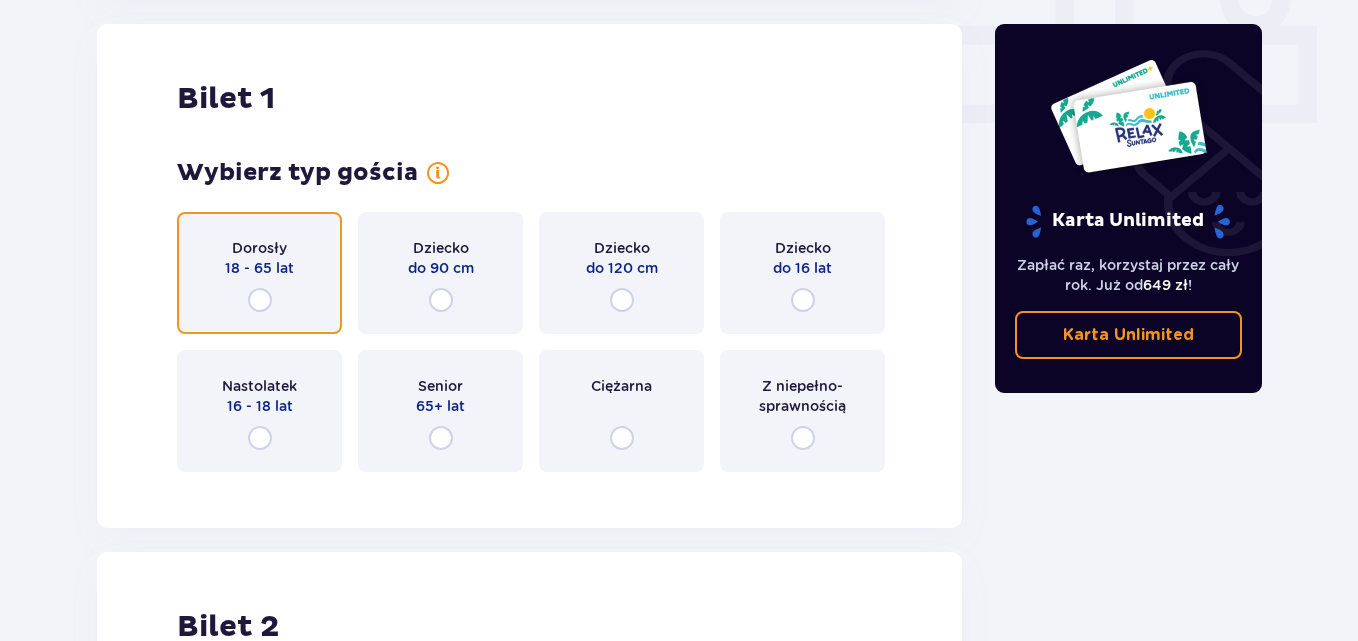 click at bounding box center [260, 300] 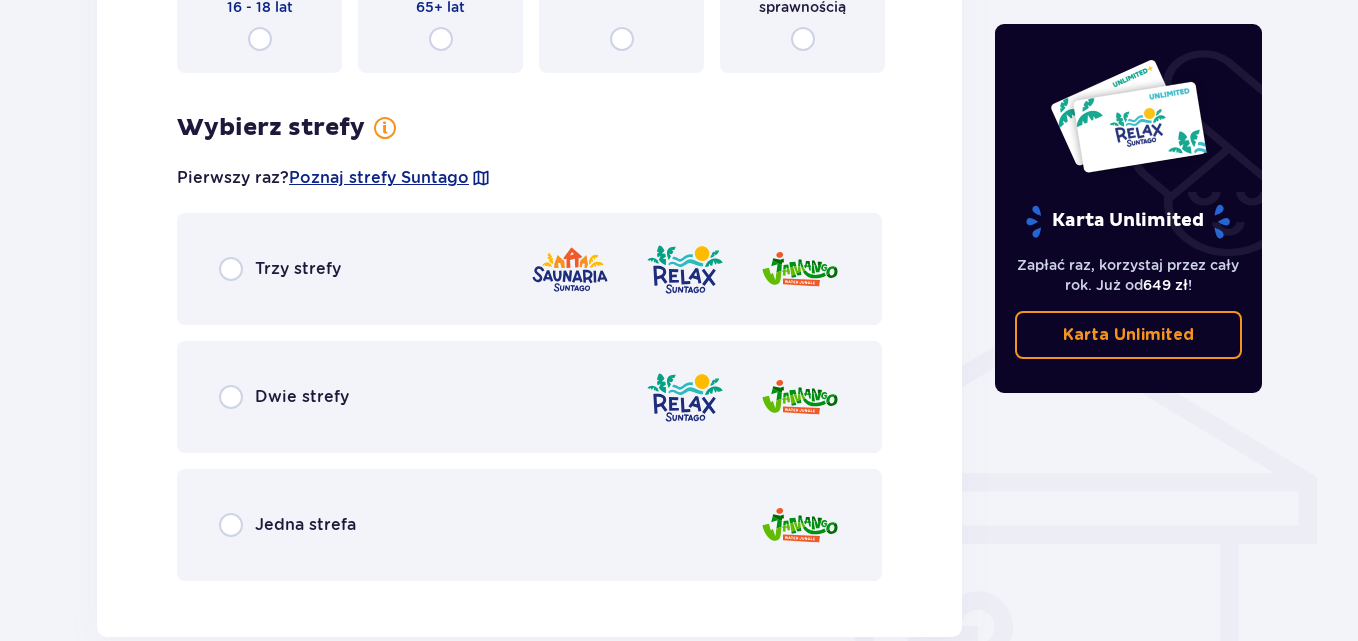 scroll, scrollTop: 1398, scrollLeft: 0, axis: vertical 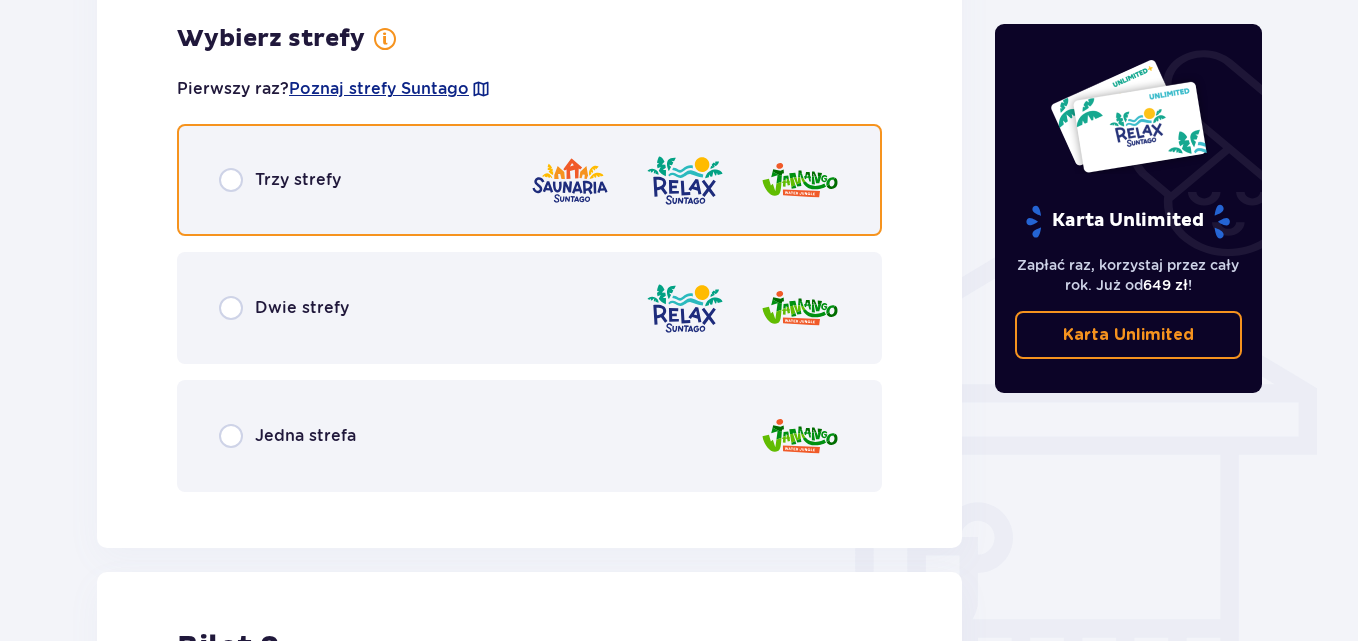 click at bounding box center [231, 180] 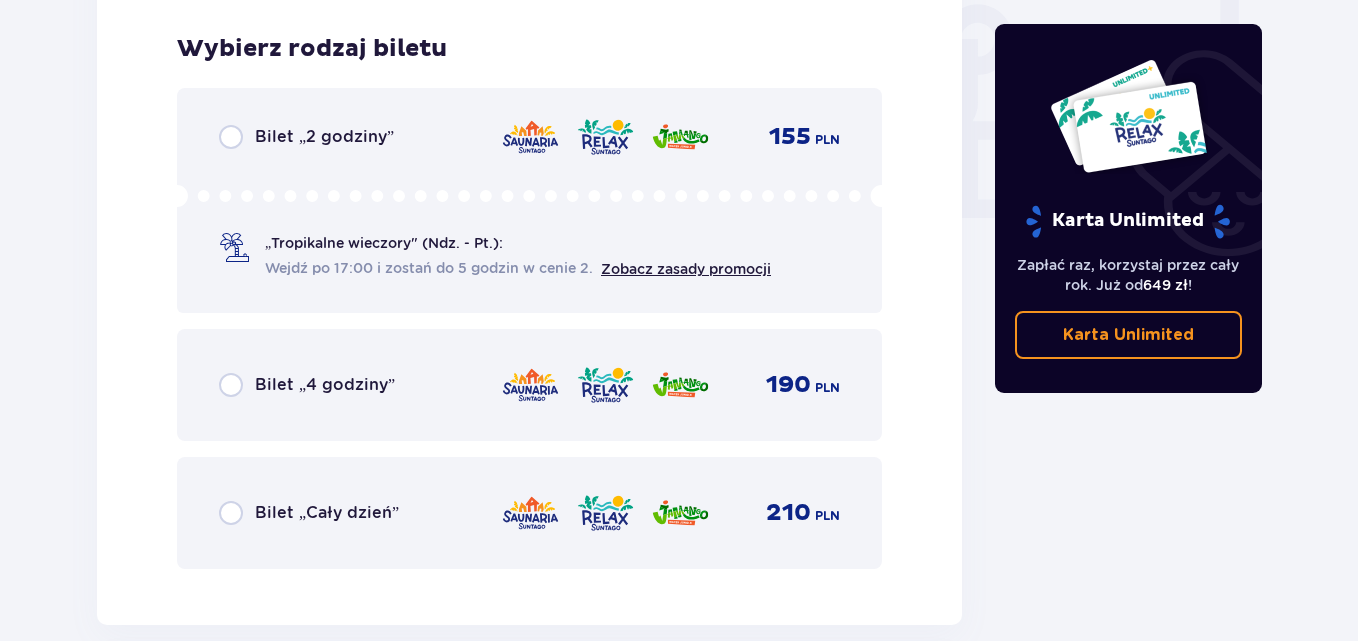 scroll, scrollTop: 1906, scrollLeft: 0, axis: vertical 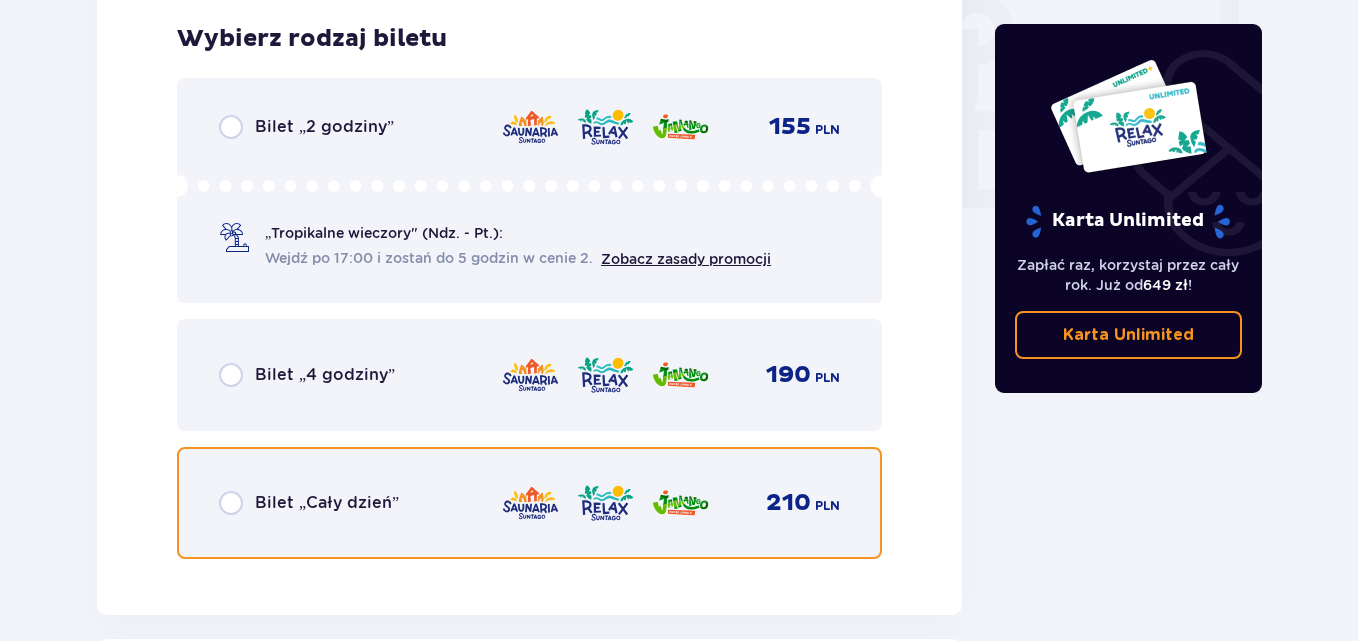 click at bounding box center (231, 503) 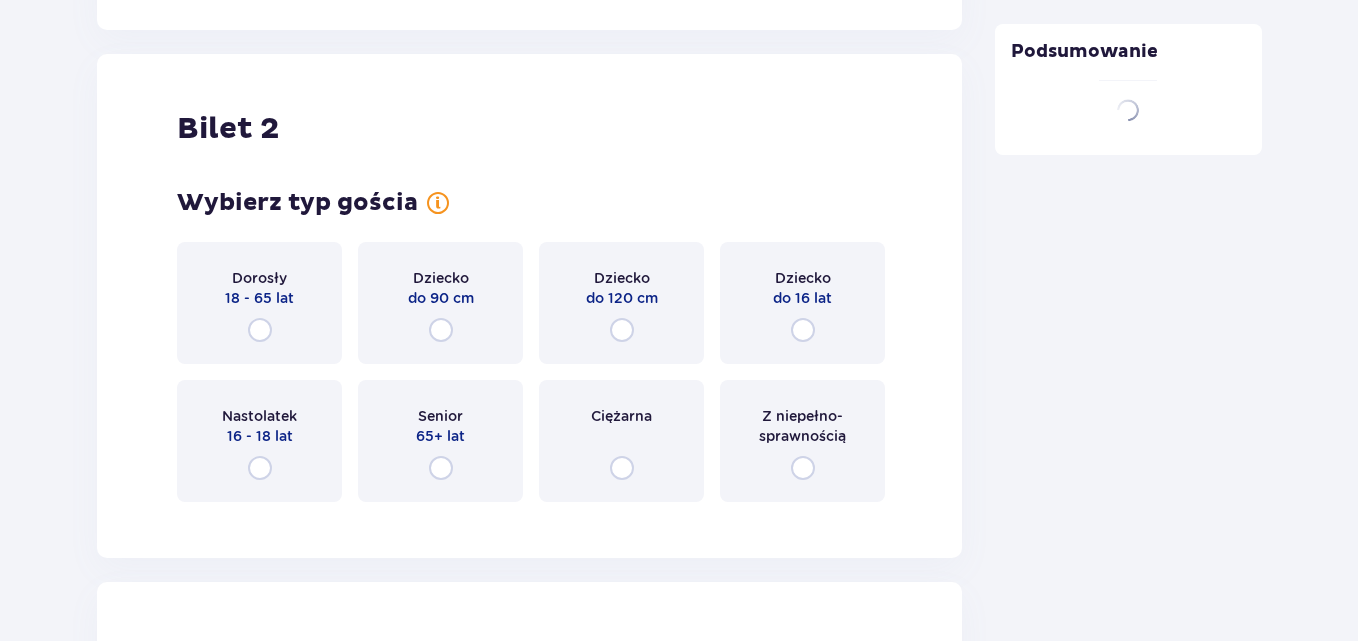 scroll, scrollTop: 2521, scrollLeft: 0, axis: vertical 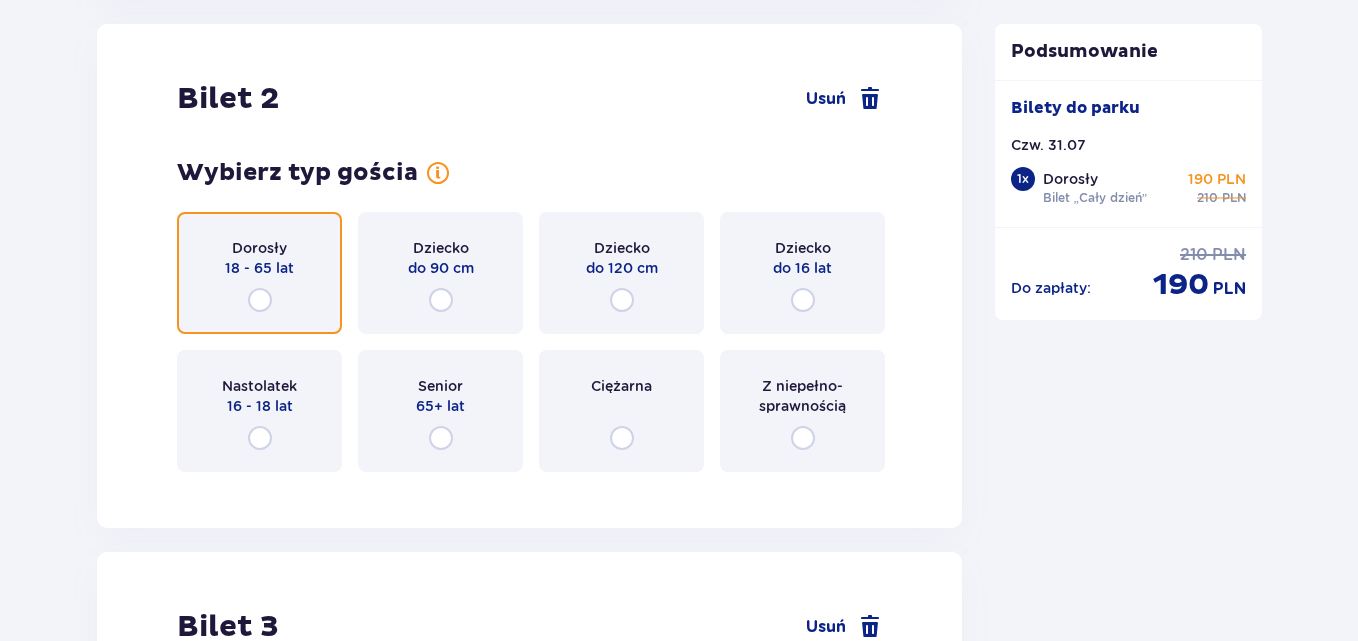 click at bounding box center (260, 300) 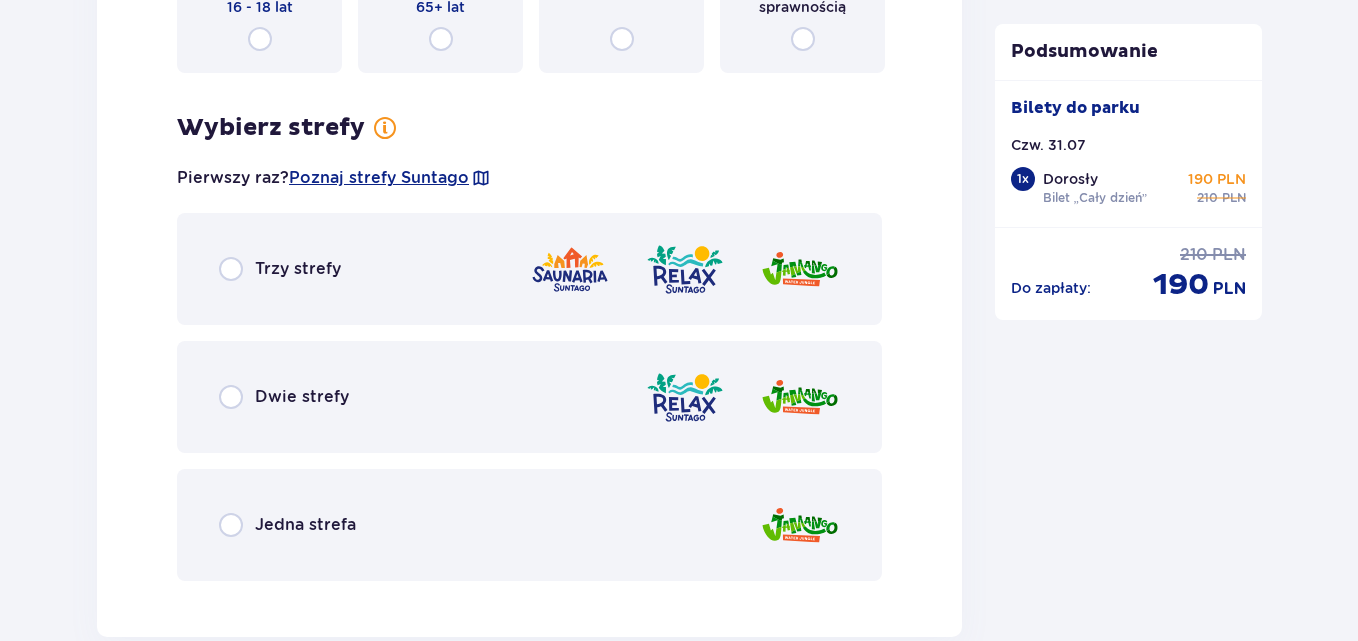 scroll, scrollTop: 3009, scrollLeft: 0, axis: vertical 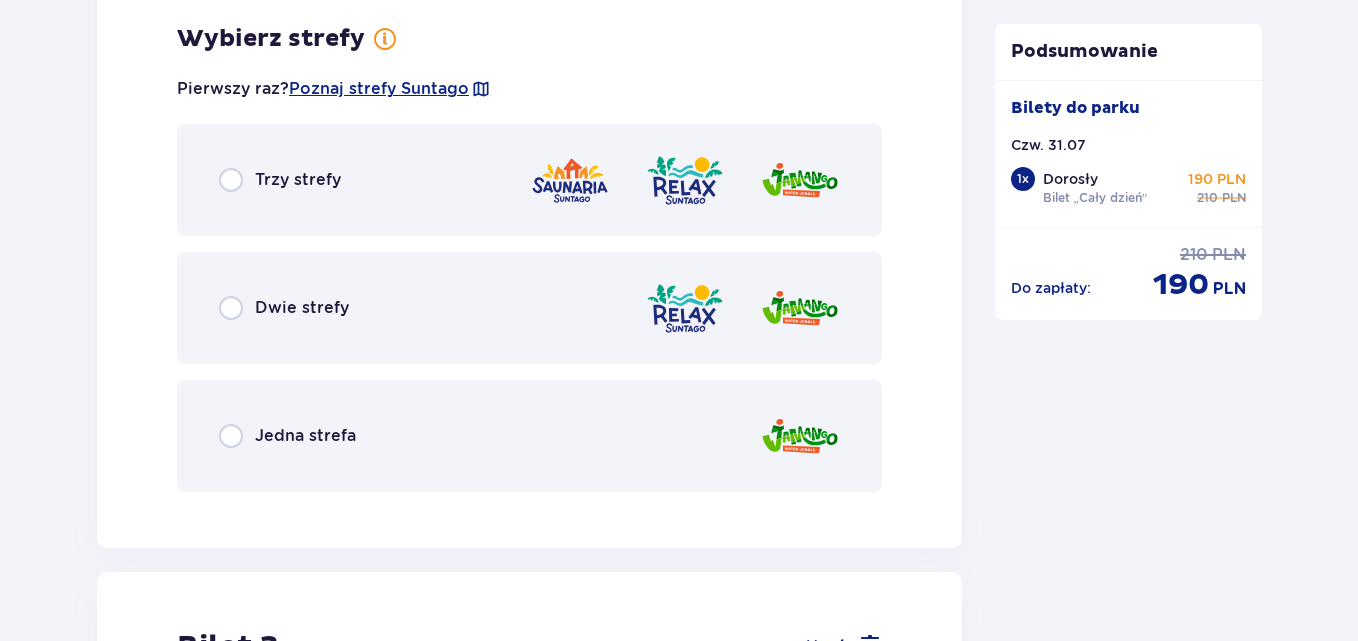click on "Trzy strefy" at bounding box center (280, 180) 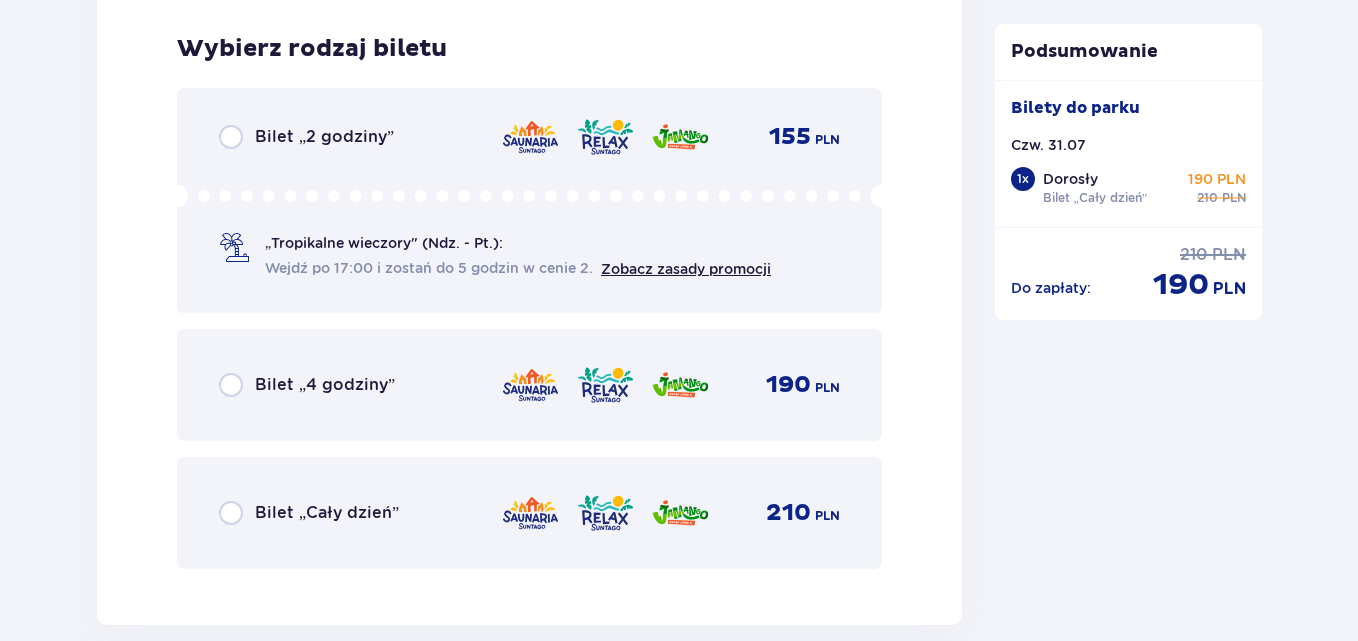 scroll, scrollTop: 3517, scrollLeft: 0, axis: vertical 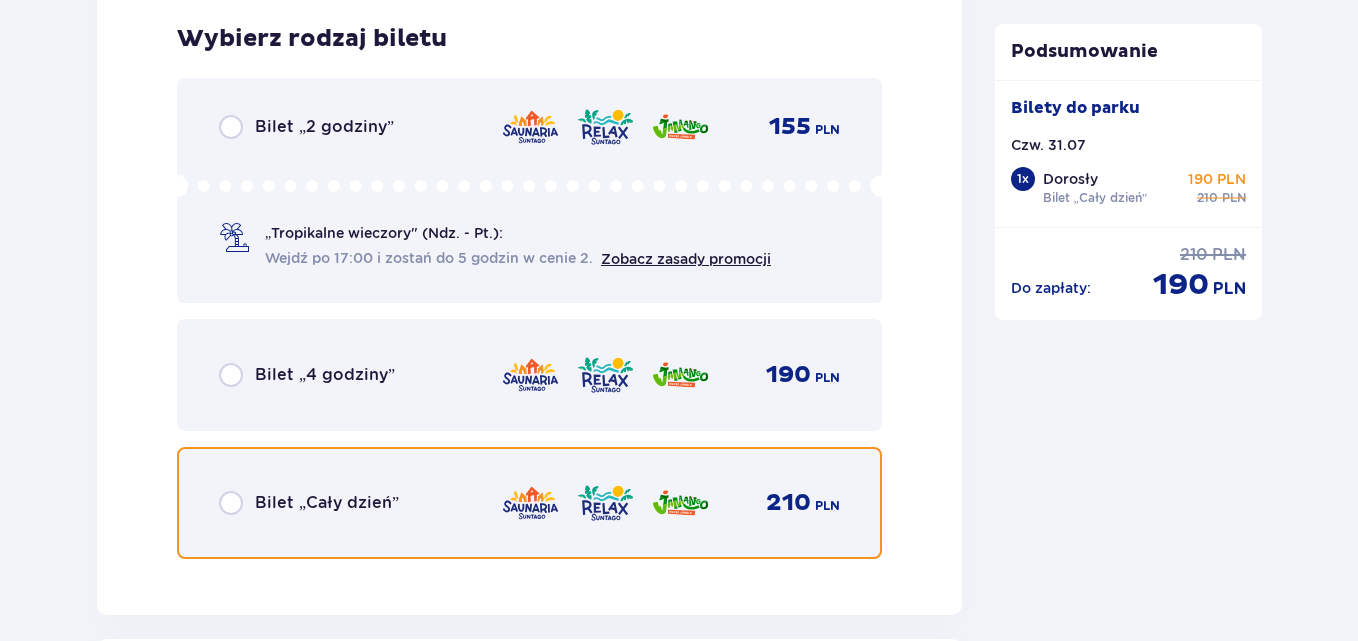 click at bounding box center (231, 503) 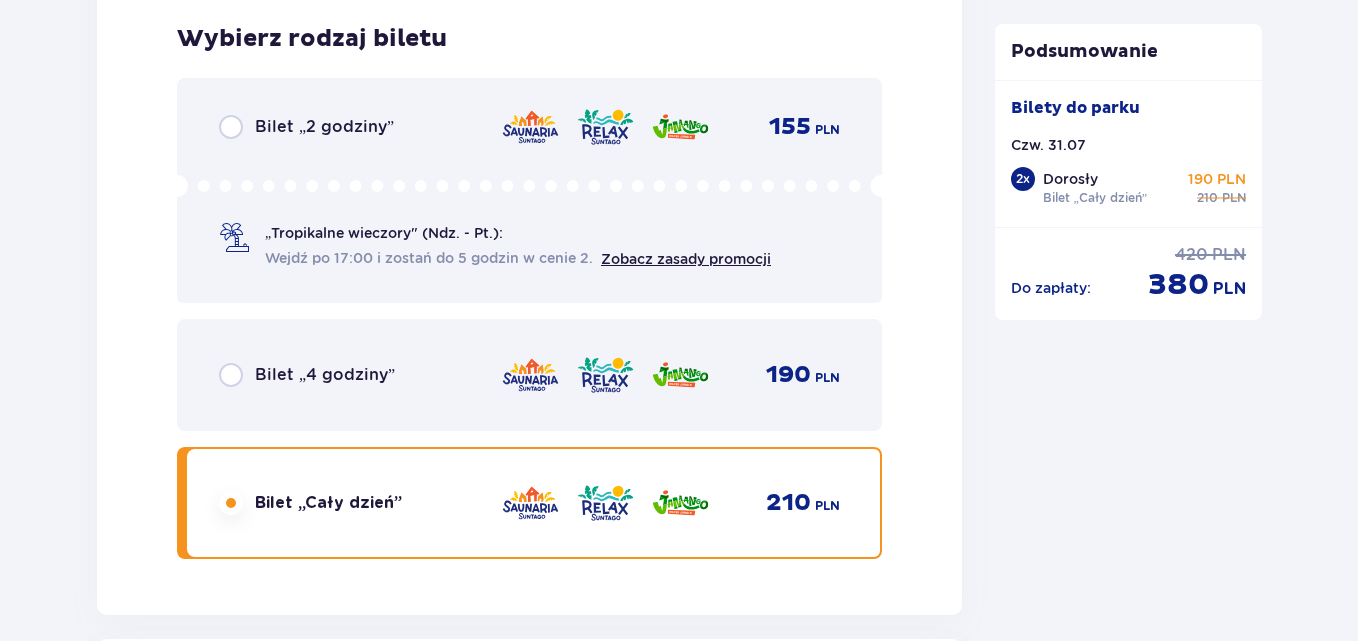 scroll, scrollTop: 4132, scrollLeft: 0, axis: vertical 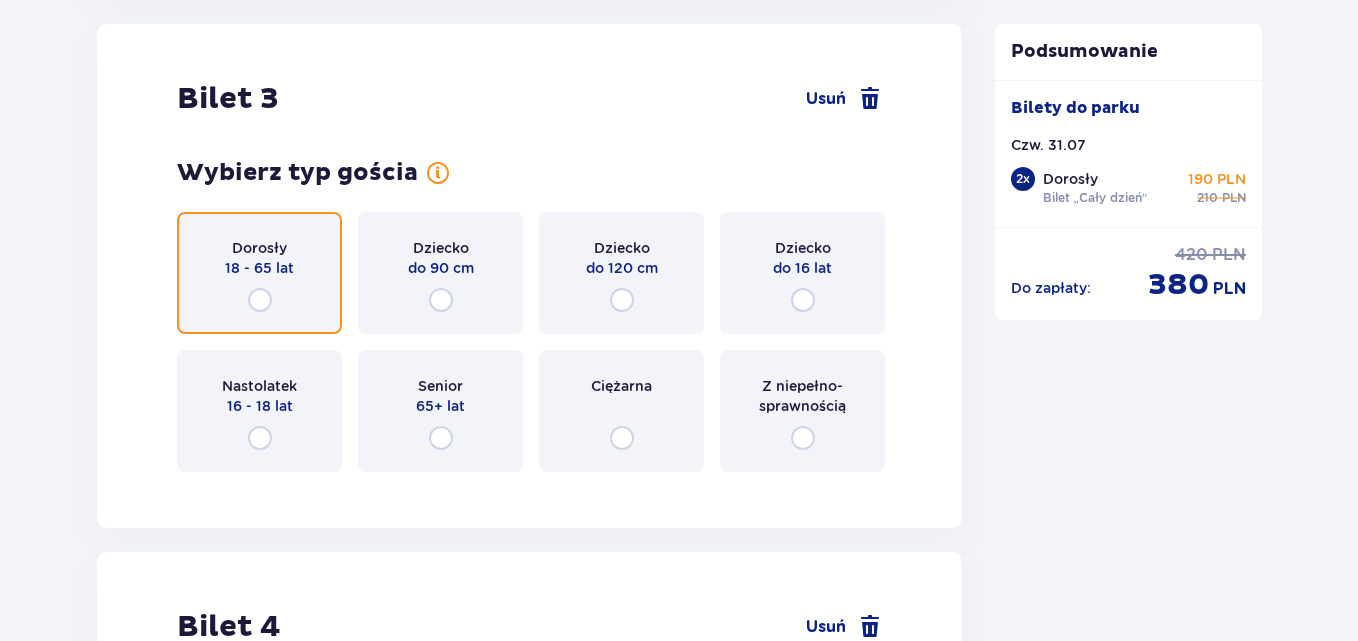 click at bounding box center [260, 300] 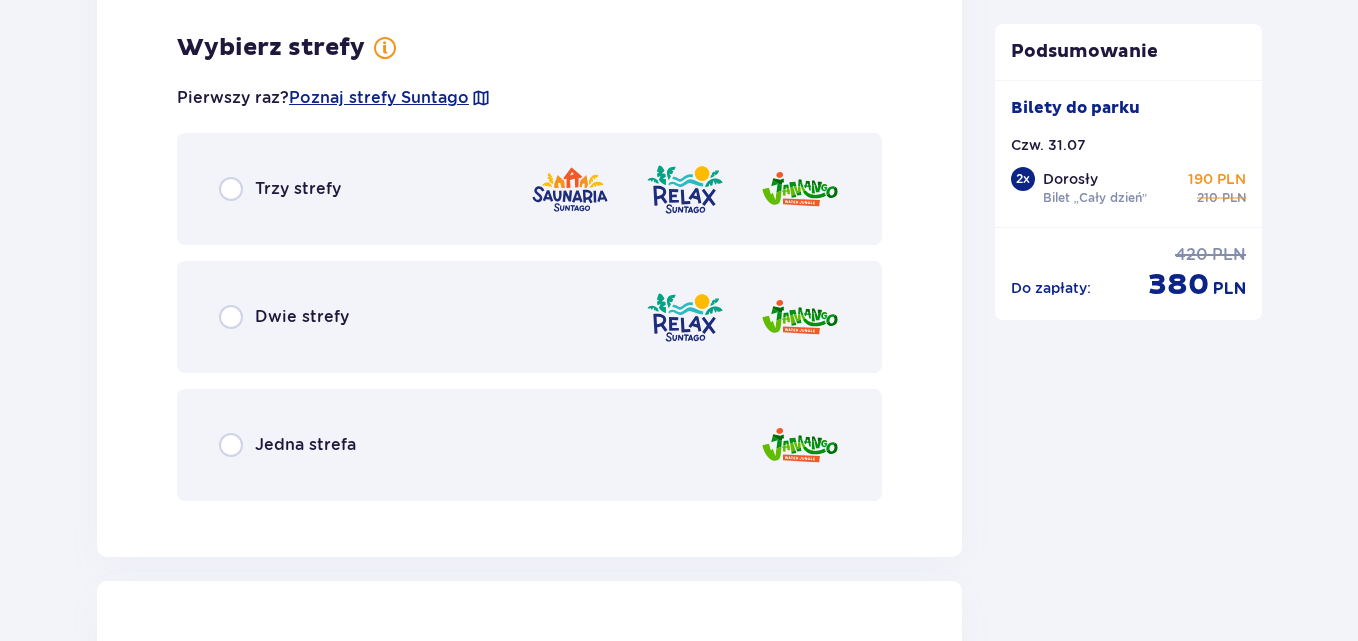 scroll, scrollTop: 4620, scrollLeft: 0, axis: vertical 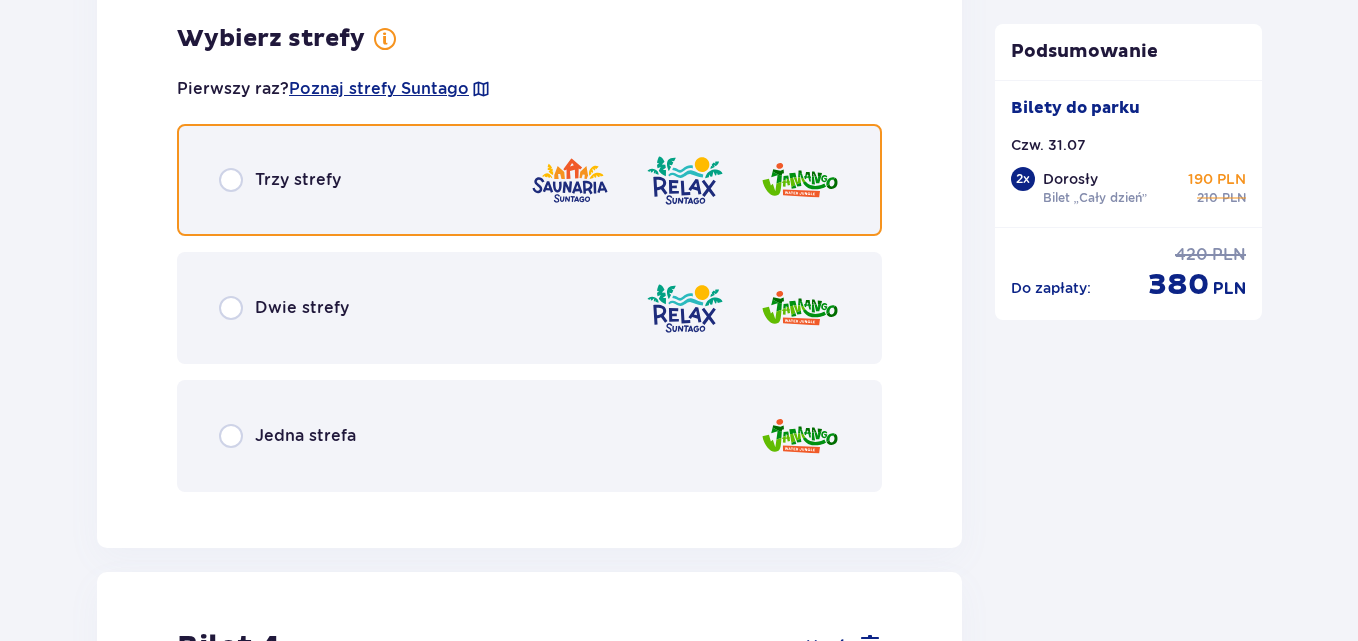 click at bounding box center (231, 180) 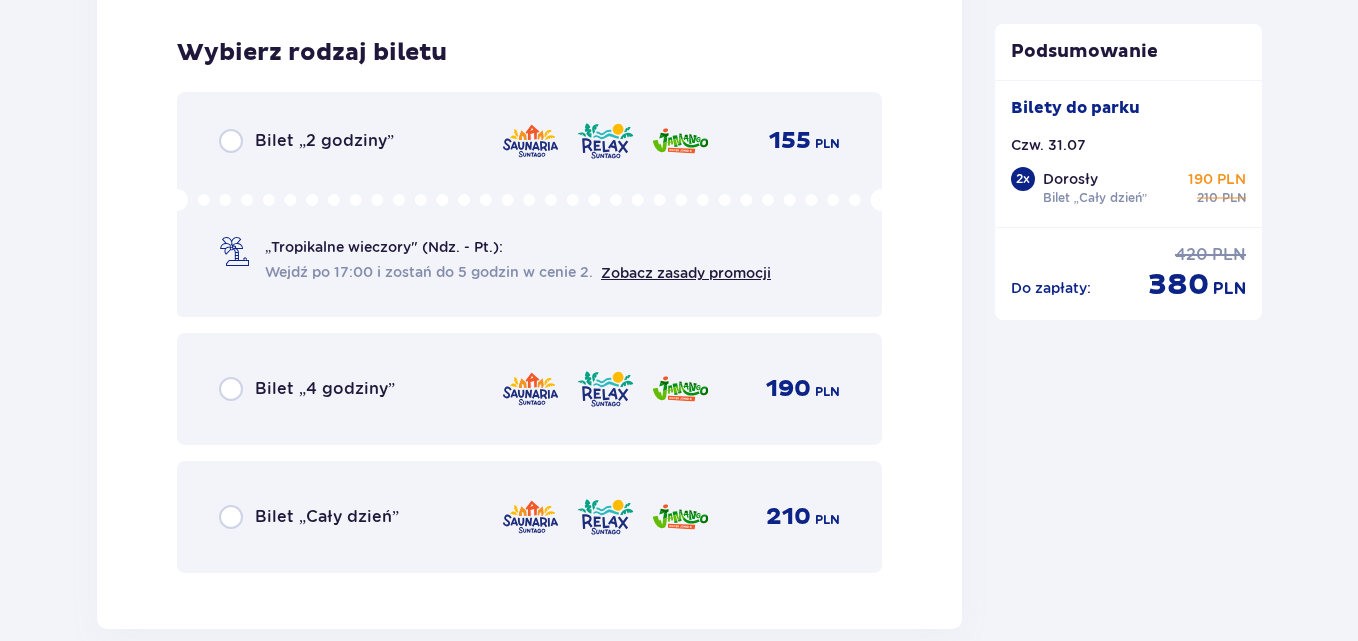 scroll, scrollTop: 5128, scrollLeft: 0, axis: vertical 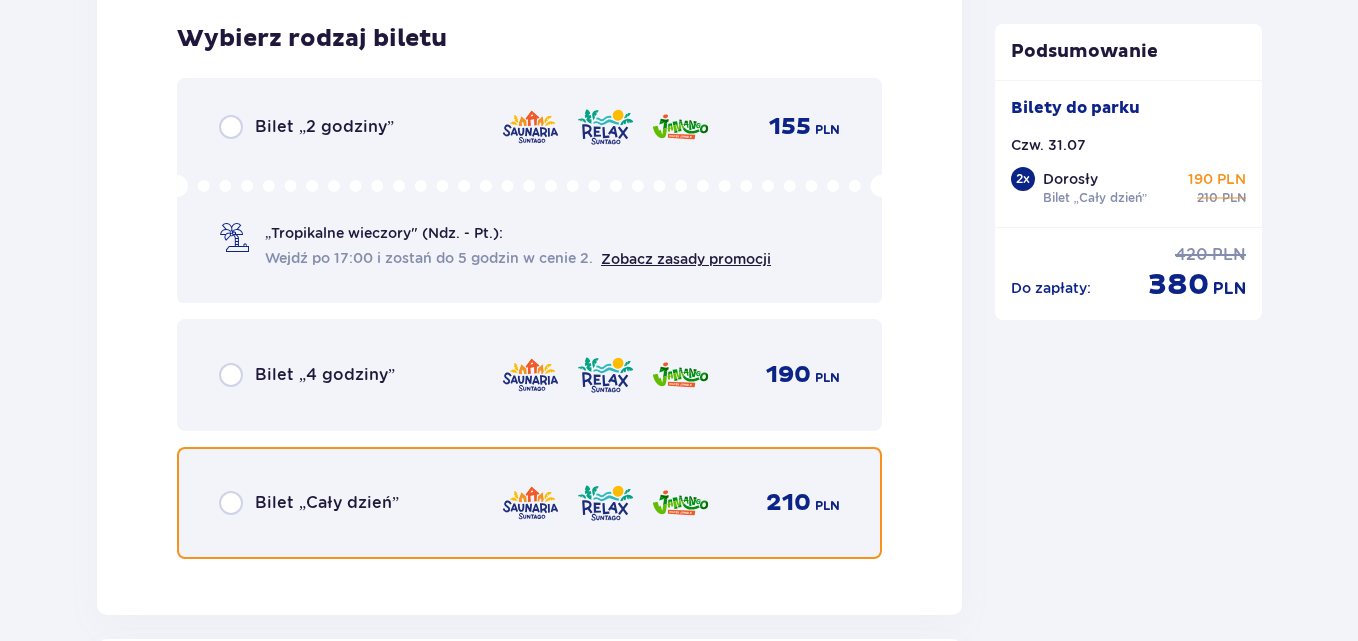 click at bounding box center (231, 503) 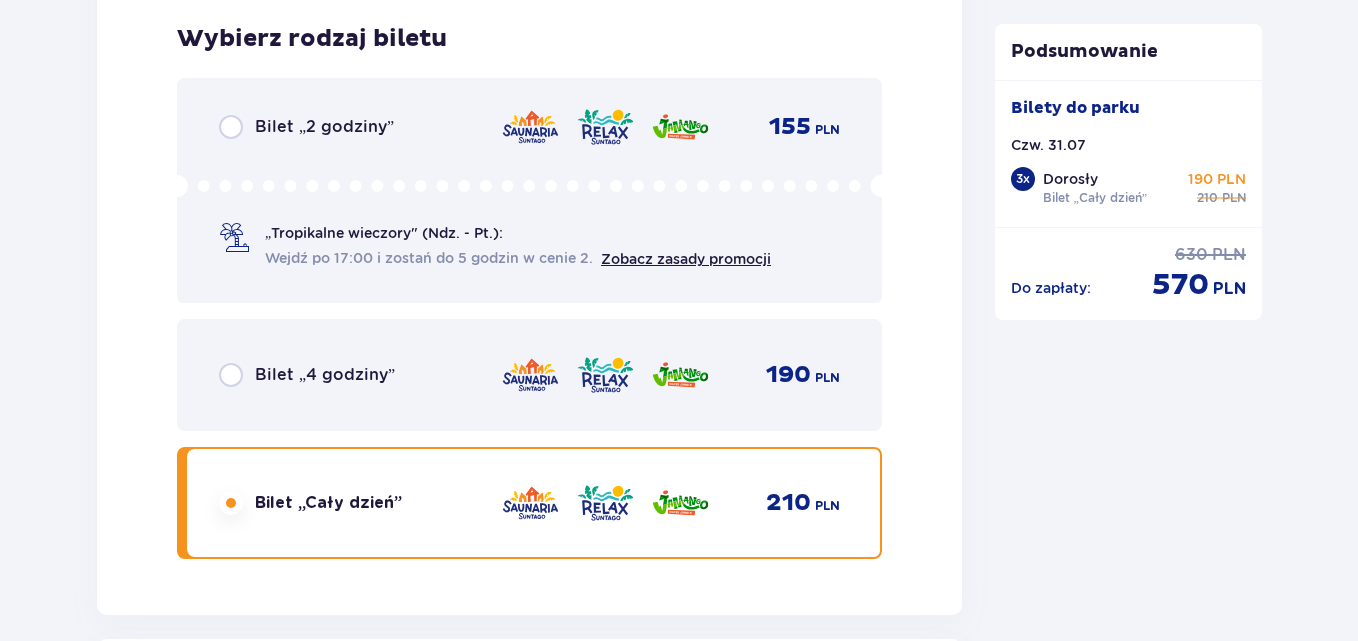 scroll, scrollTop: 5743, scrollLeft: 0, axis: vertical 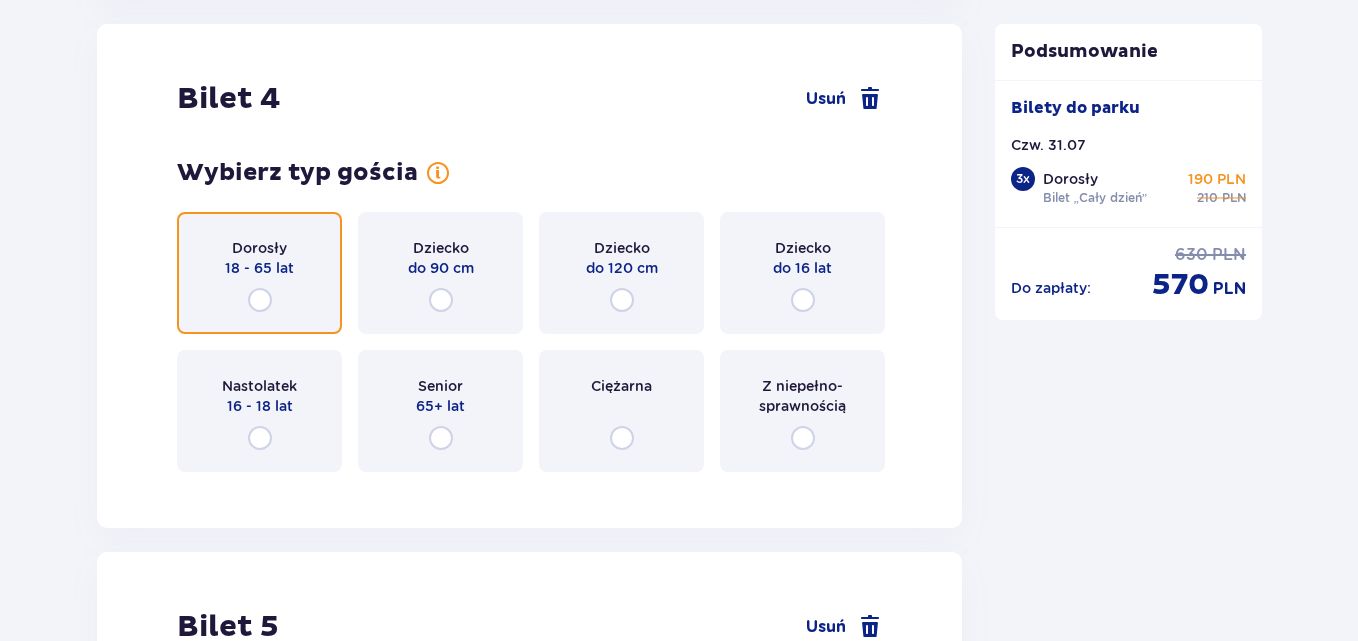click at bounding box center [260, 300] 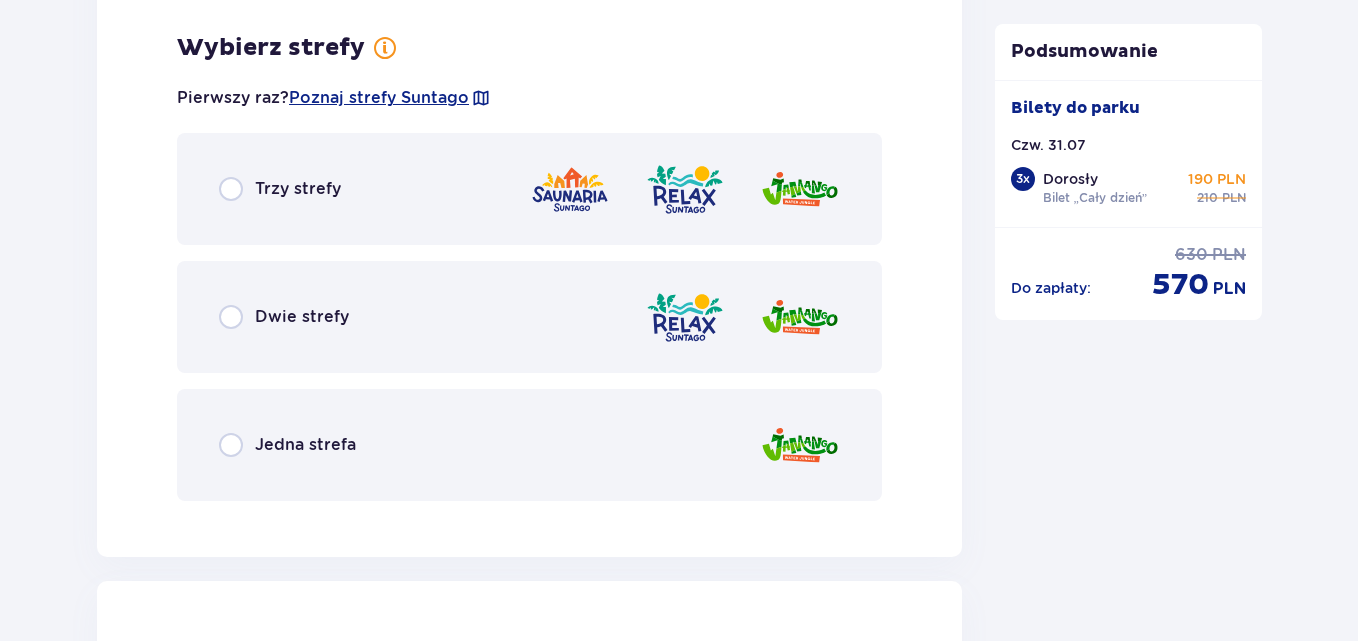 scroll, scrollTop: 6231, scrollLeft: 0, axis: vertical 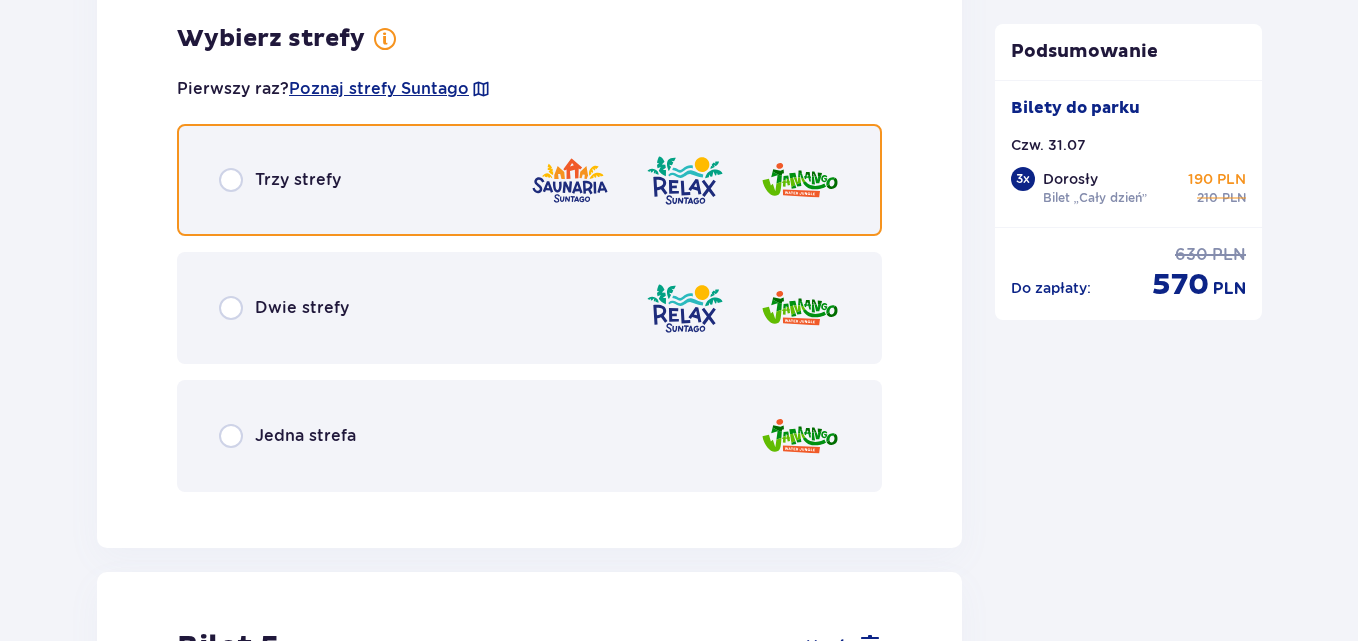 click at bounding box center [231, 180] 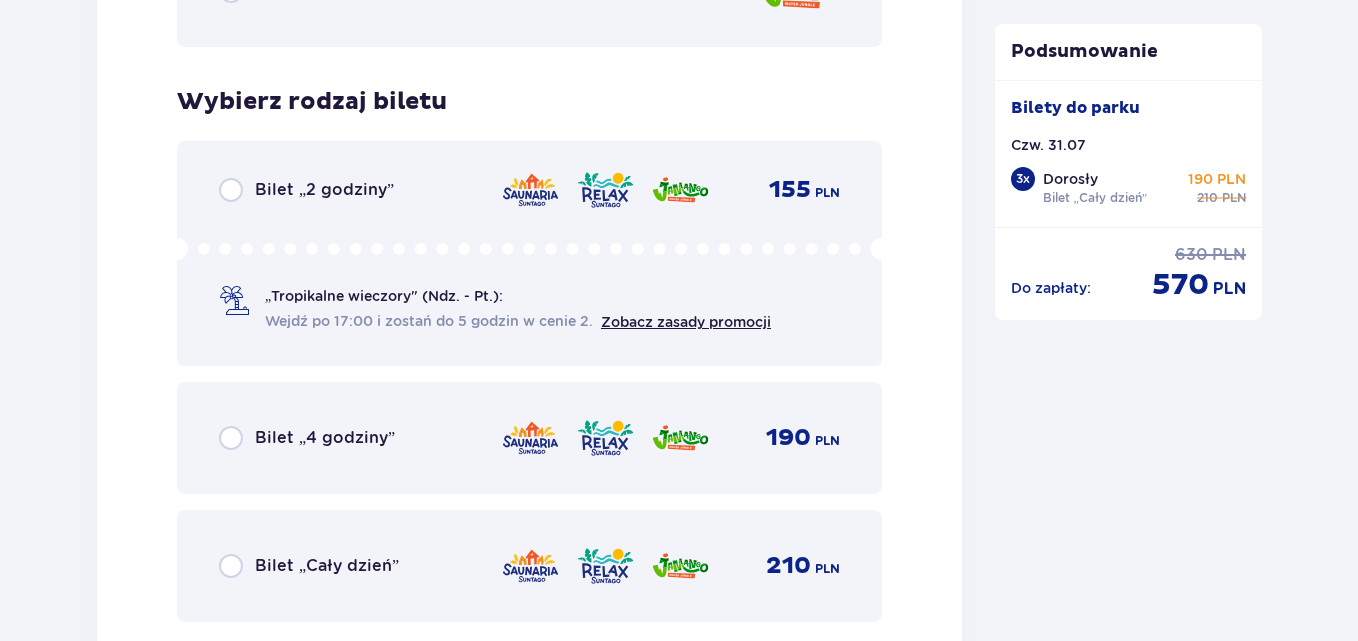 scroll, scrollTop: 6739, scrollLeft: 0, axis: vertical 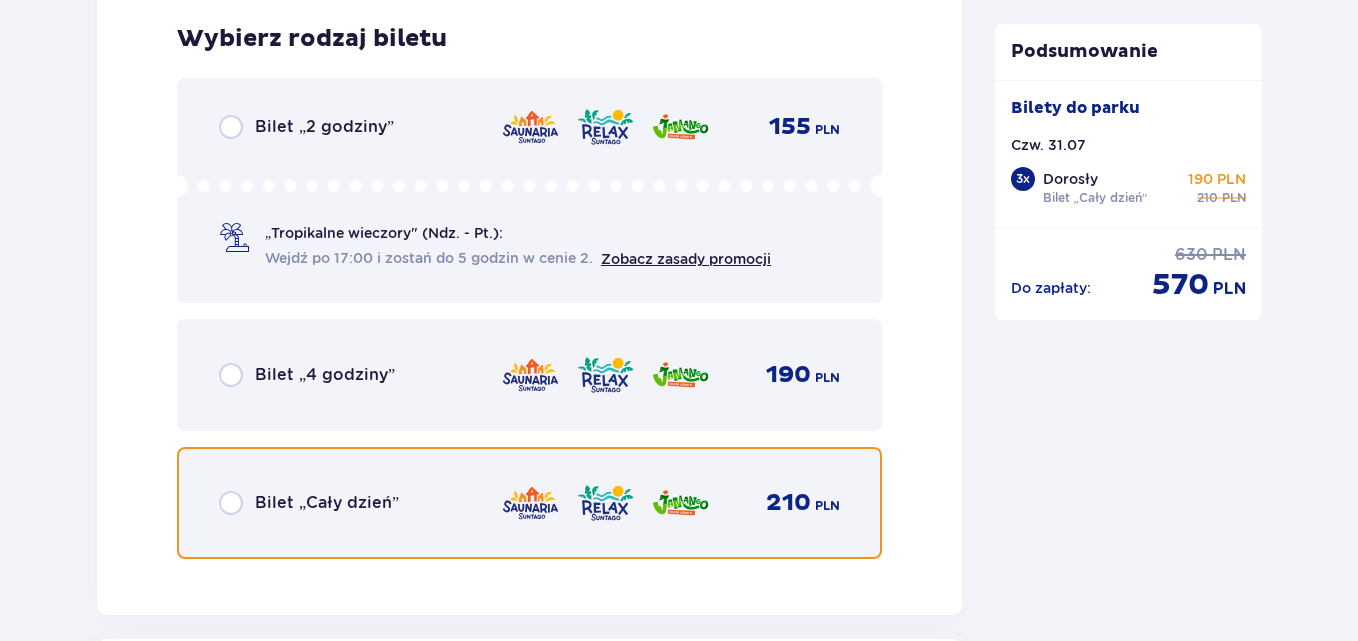 click at bounding box center (231, 503) 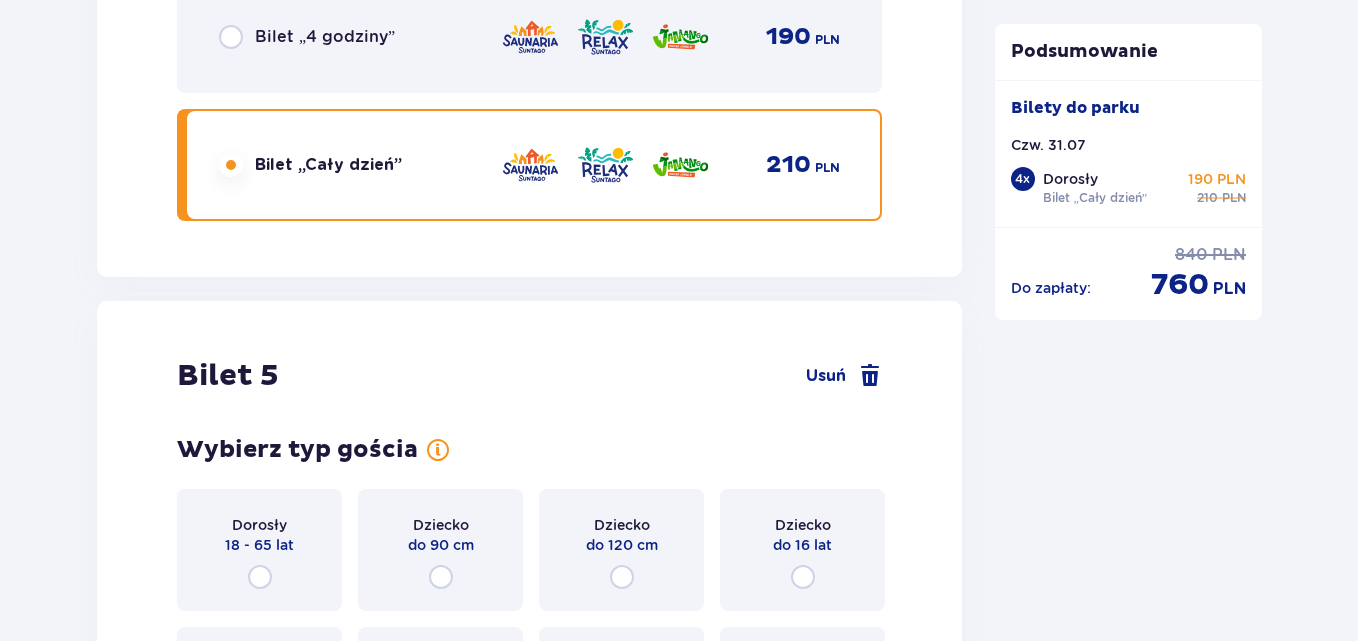 scroll, scrollTop: 7354, scrollLeft: 0, axis: vertical 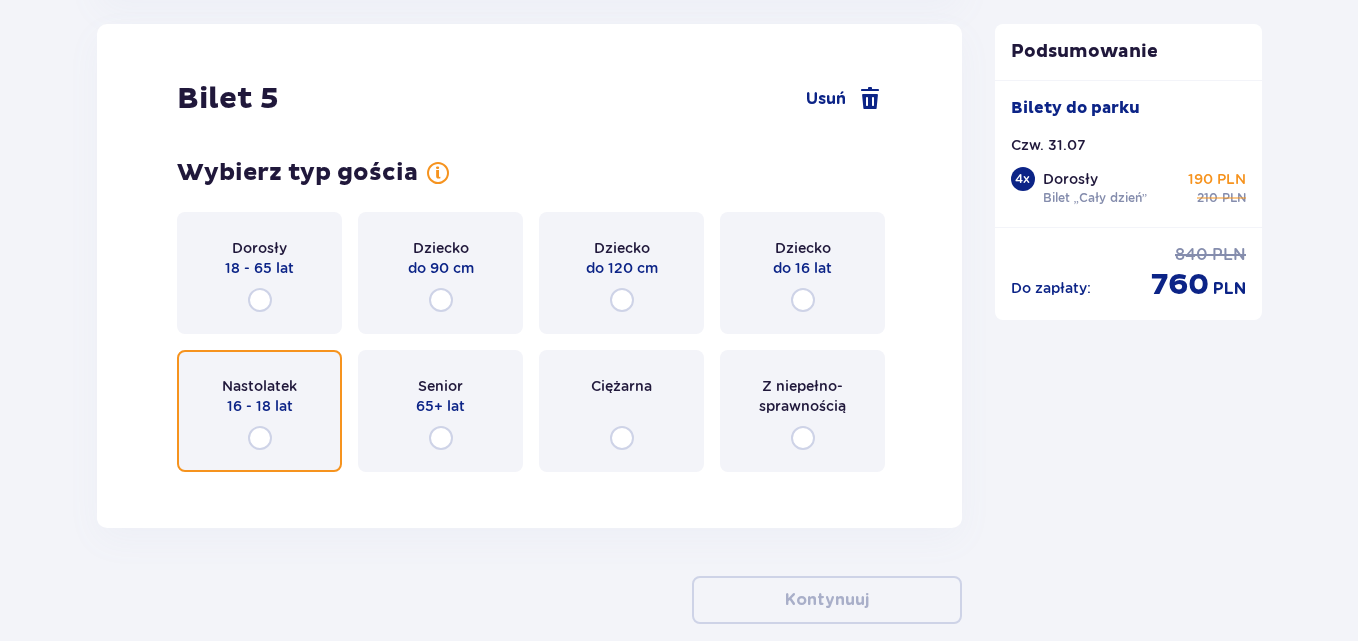 click at bounding box center (260, 438) 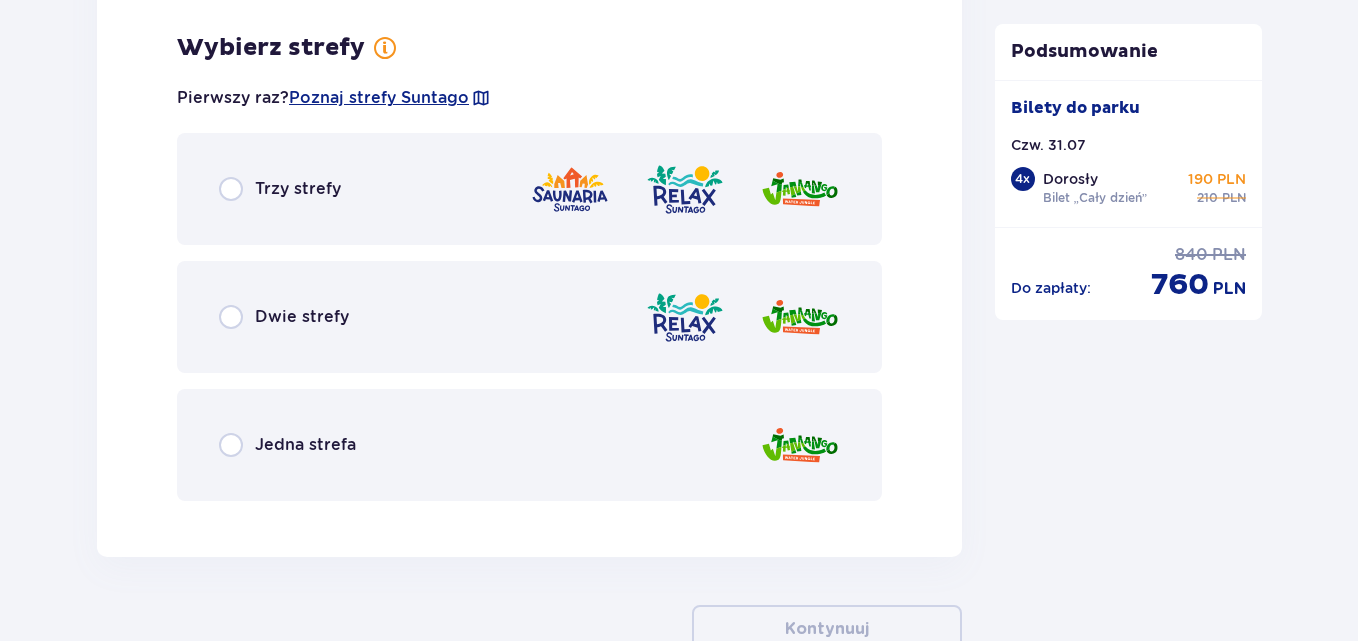 scroll, scrollTop: 7842, scrollLeft: 0, axis: vertical 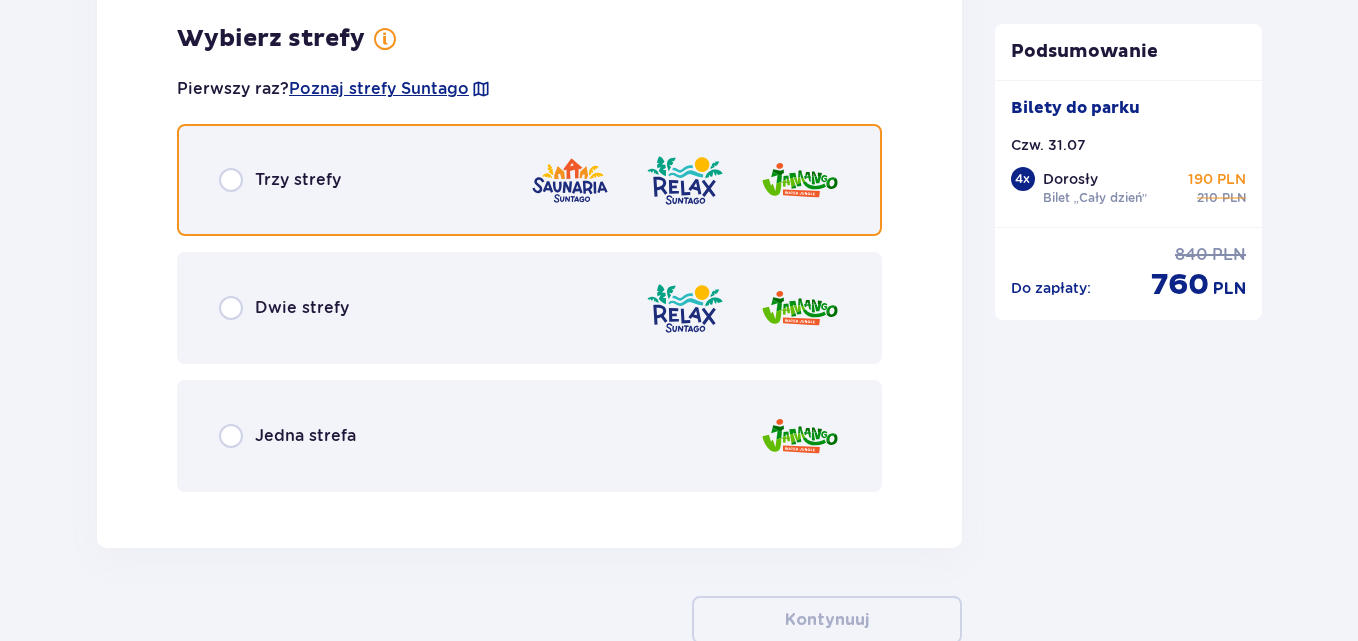 click at bounding box center [231, 180] 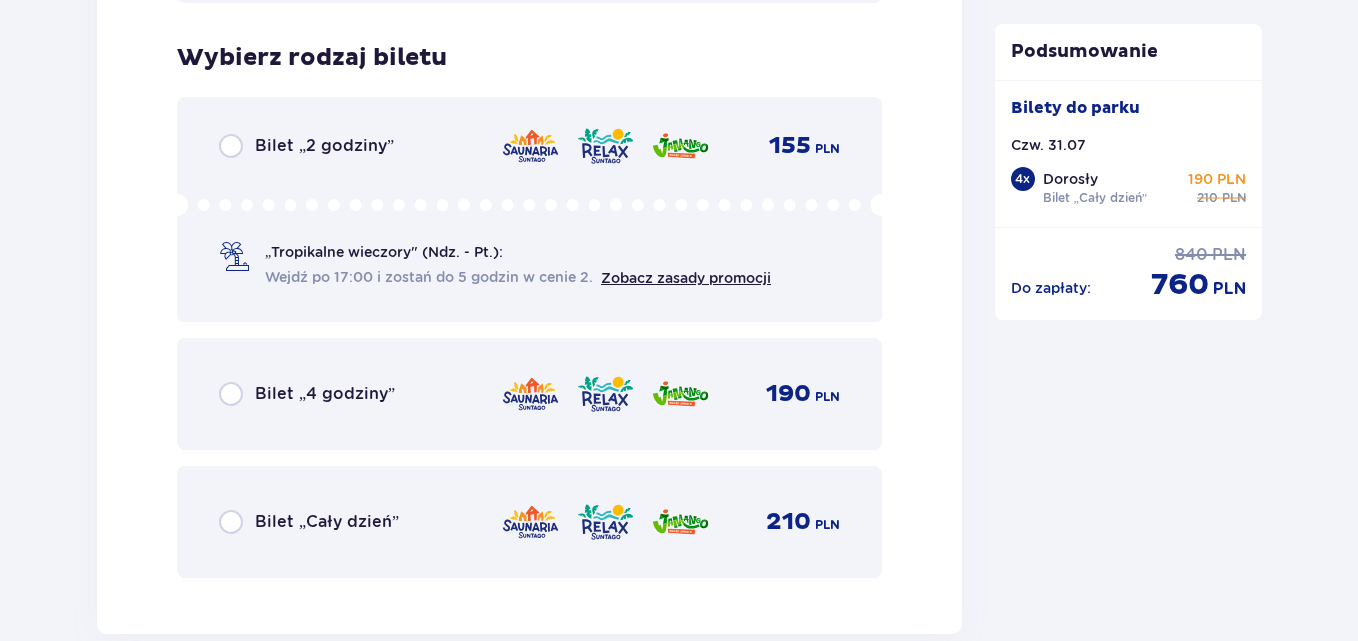 scroll, scrollTop: 8350, scrollLeft: 0, axis: vertical 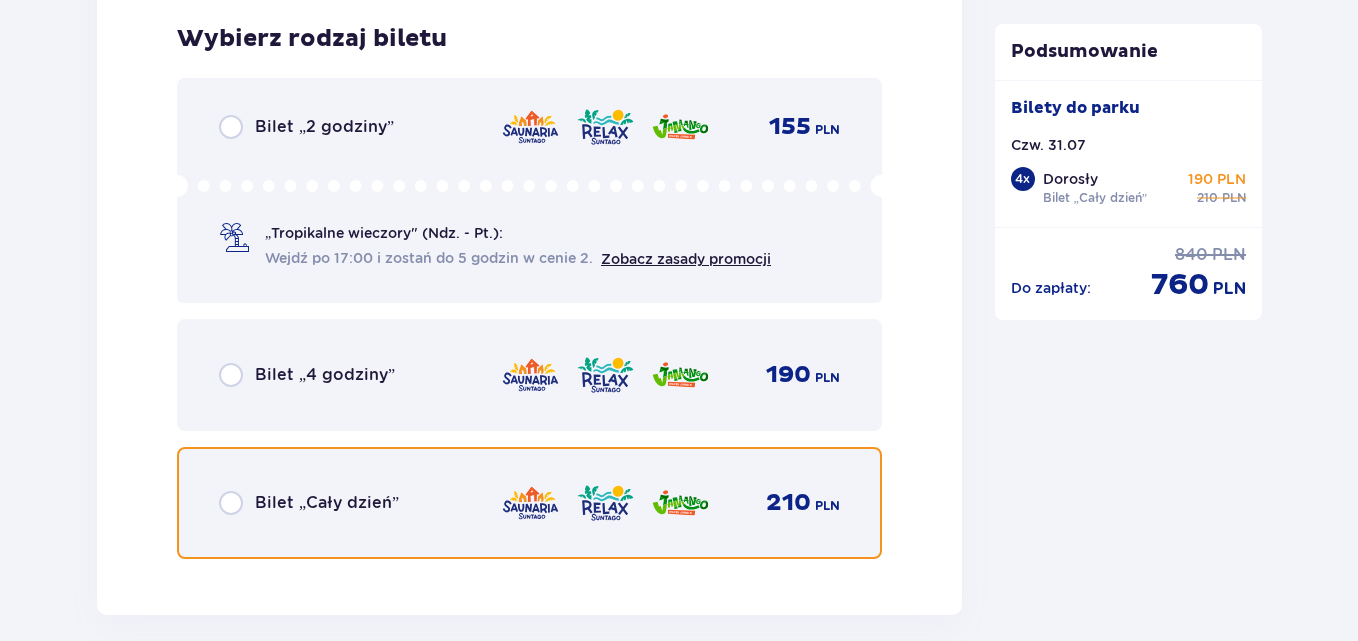 click at bounding box center [231, 503] 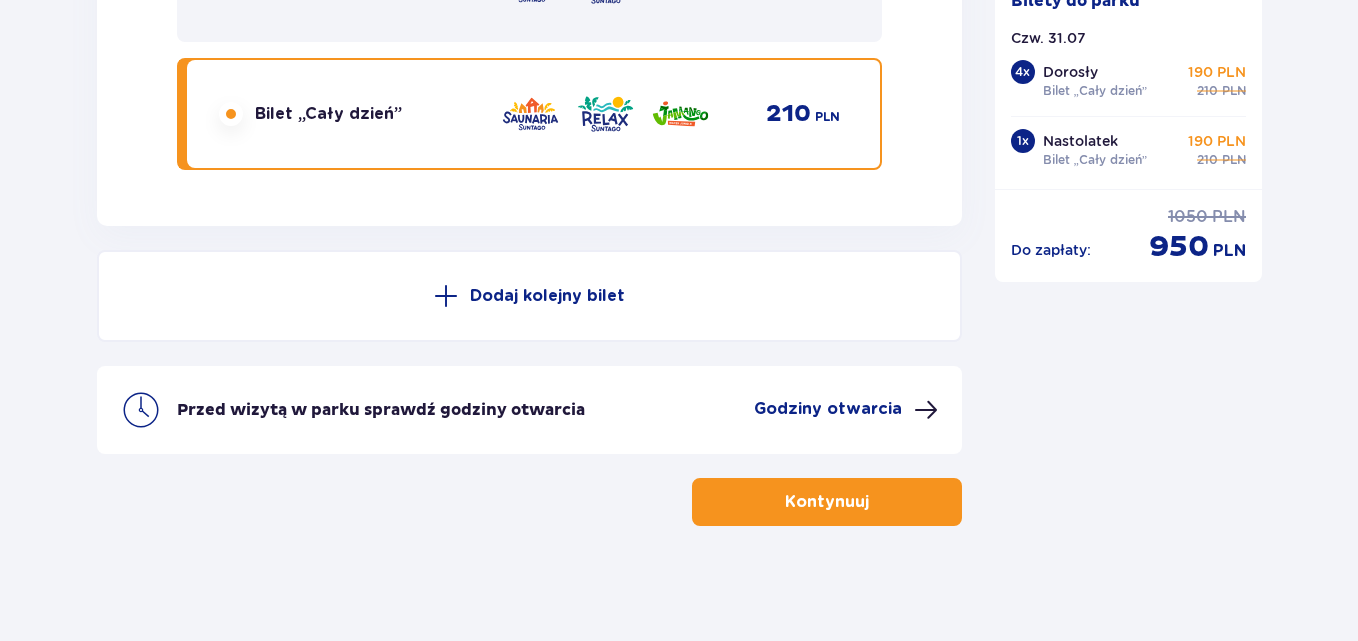 scroll, scrollTop: 8744, scrollLeft: 0, axis: vertical 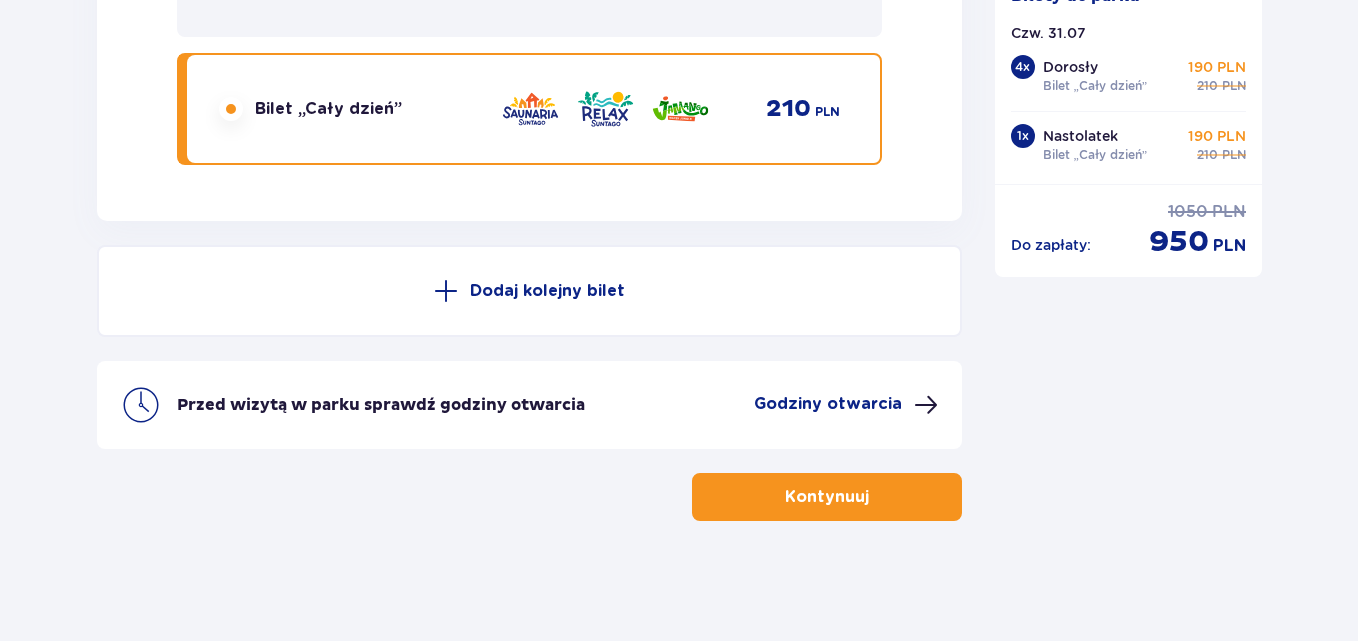drag, startPoint x: 1357, startPoint y: 602, endPoint x: 1363, endPoint y: 538, distance: 64.28063 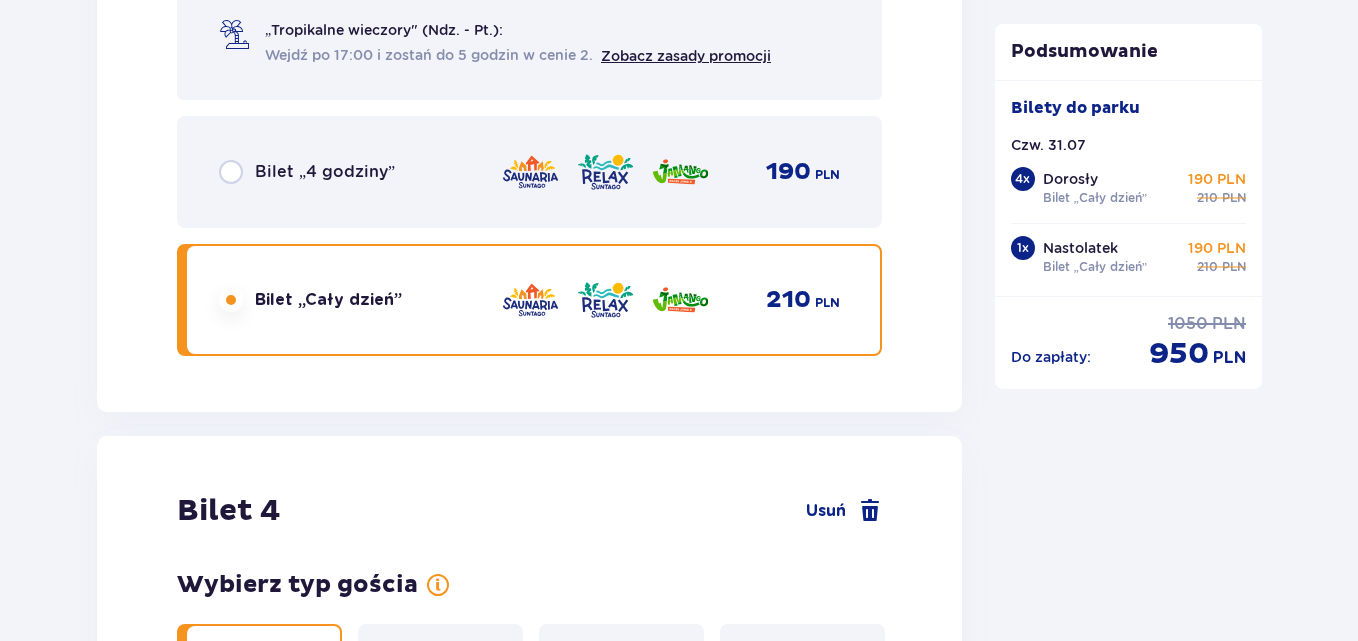 scroll, scrollTop: 5068, scrollLeft: 0, axis: vertical 